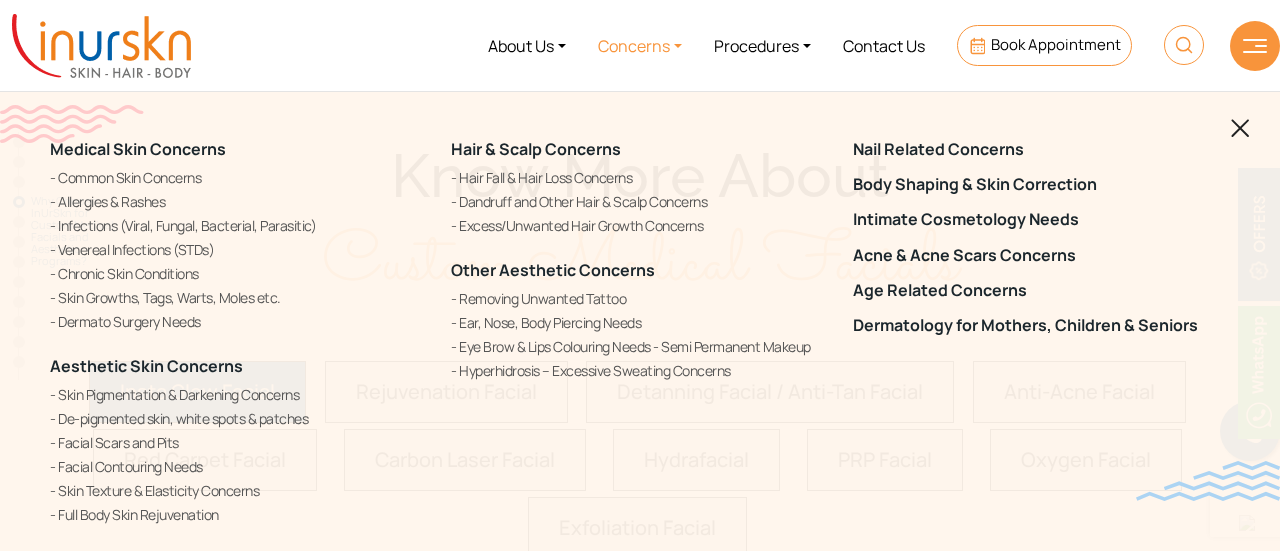 scroll, scrollTop: 0, scrollLeft: 0, axis: both 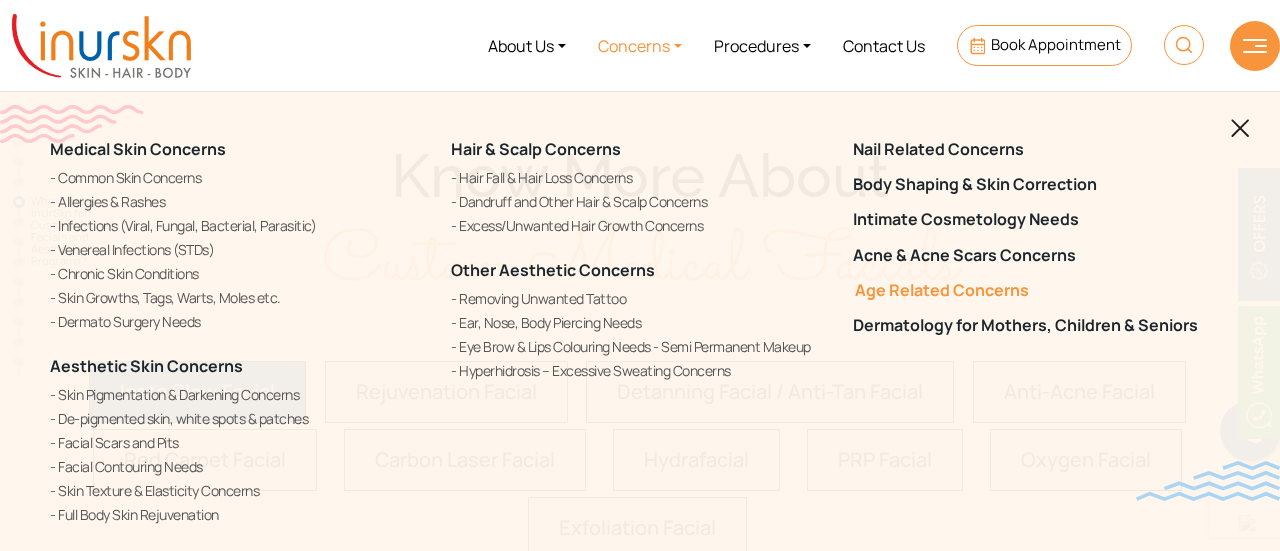click on "Age Related Concerns" at bounding box center (1041, 290) 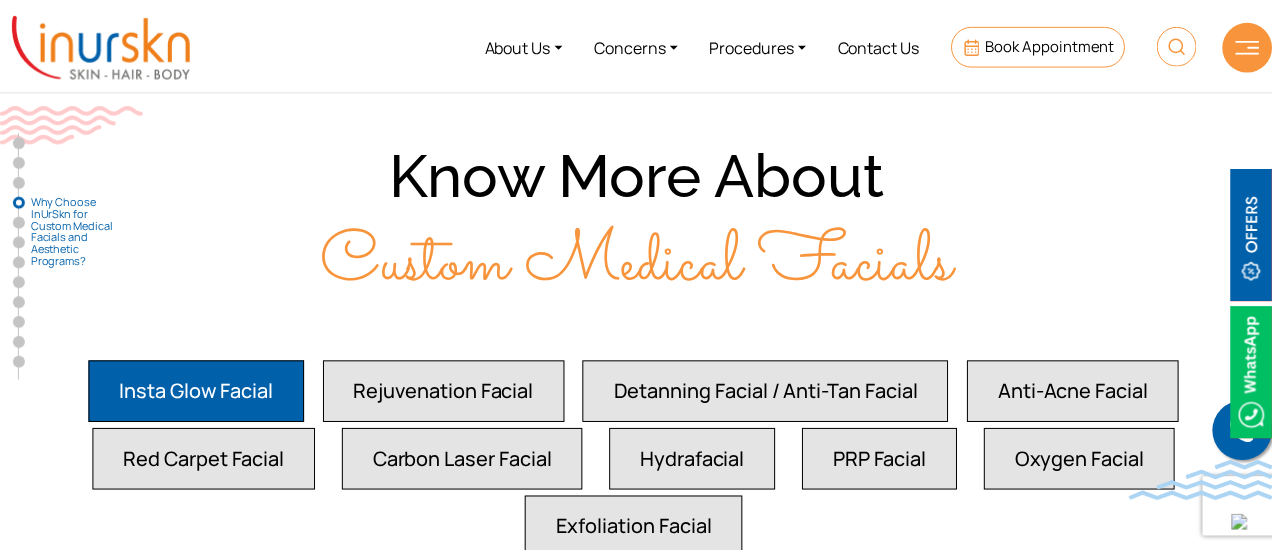 scroll, scrollTop: 3444, scrollLeft: 0, axis: vertical 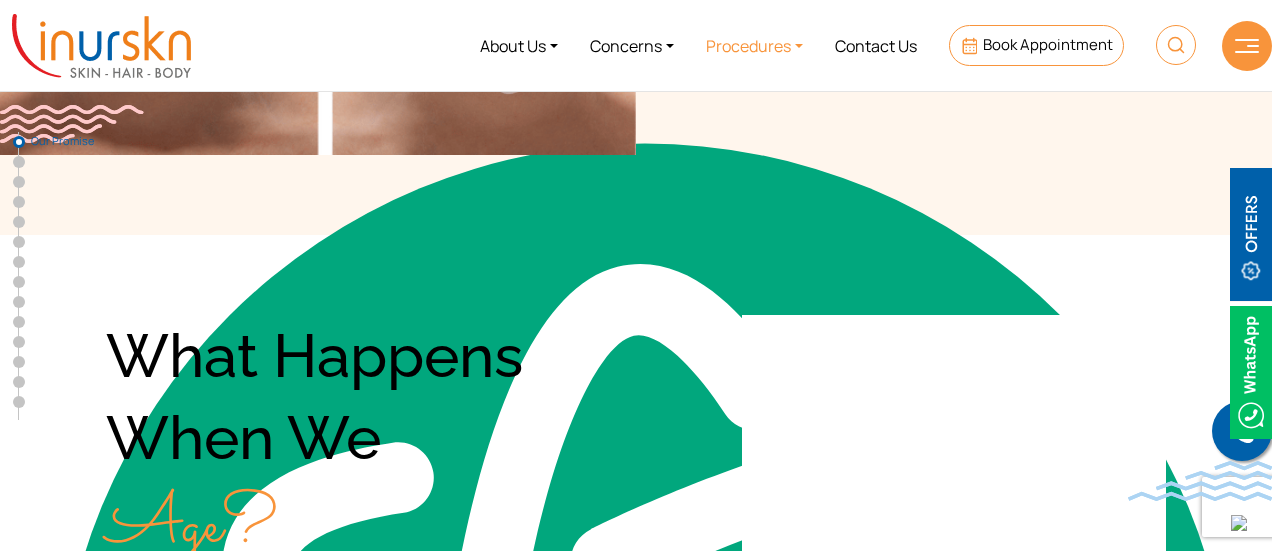click on "Procedures" at bounding box center (754, 45) 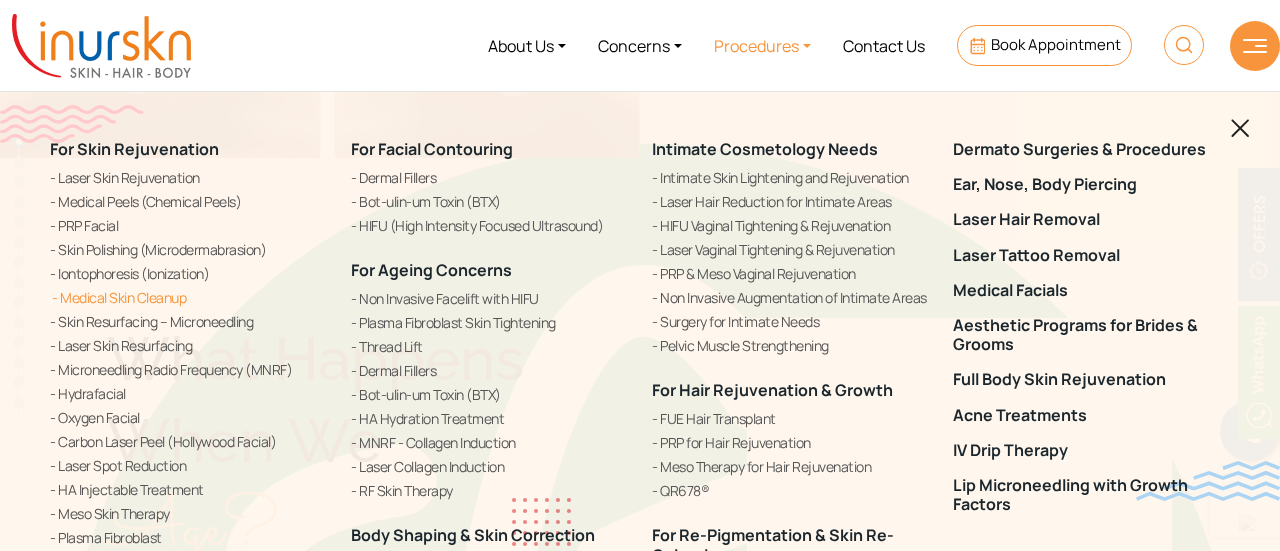 click on "Medical Skin Cleanup" at bounding box center (188, 297) 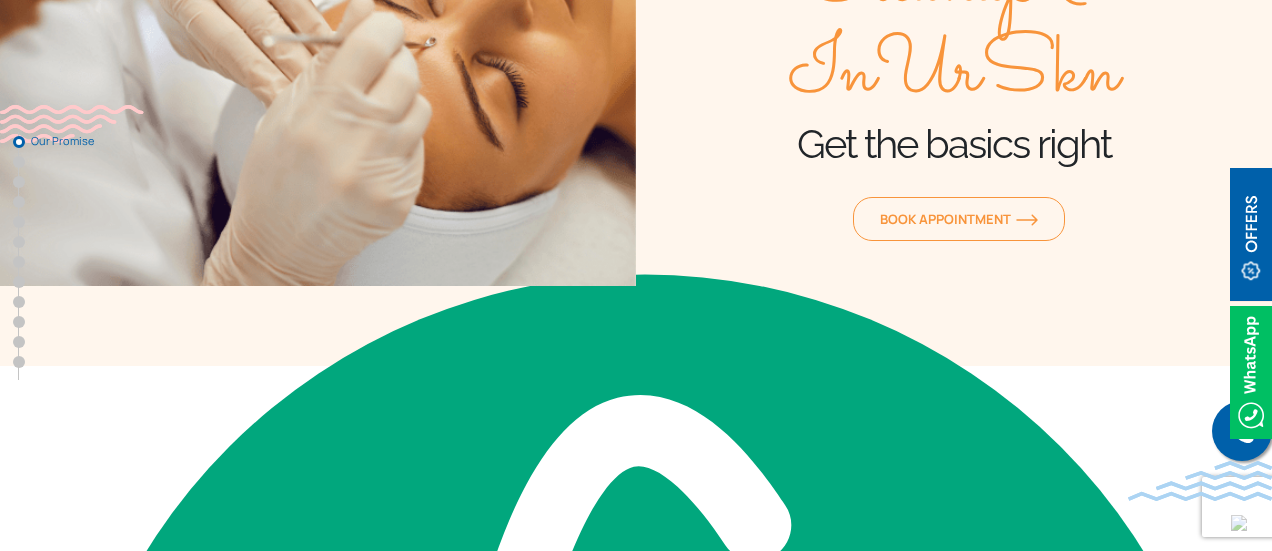 scroll, scrollTop: 326, scrollLeft: 0, axis: vertical 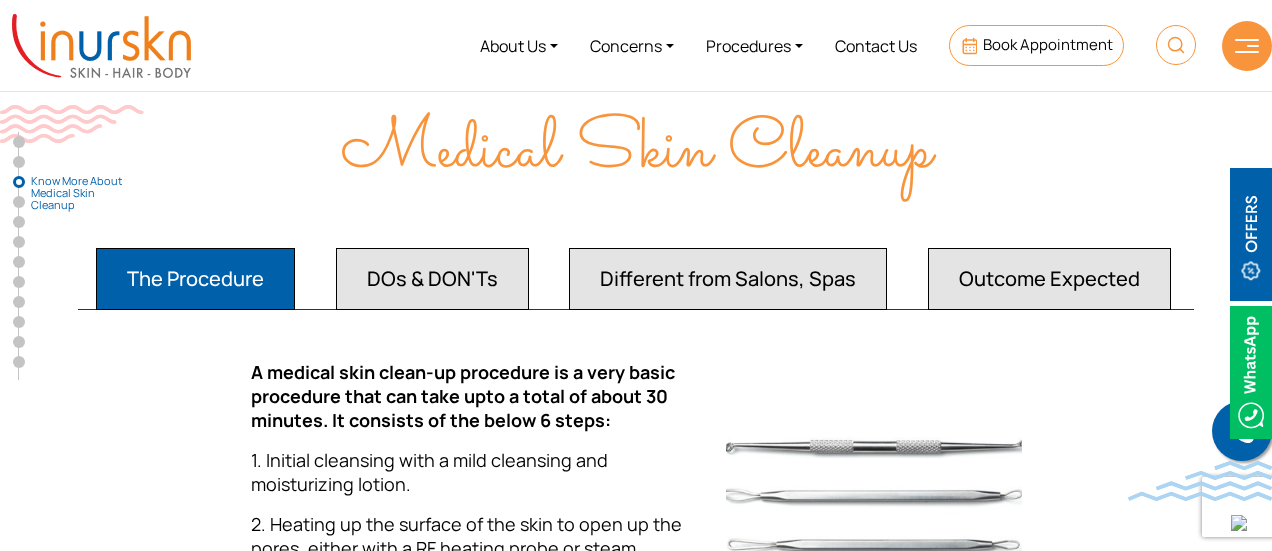 click on "Outcome Expected" at bounding box center (195, 279) 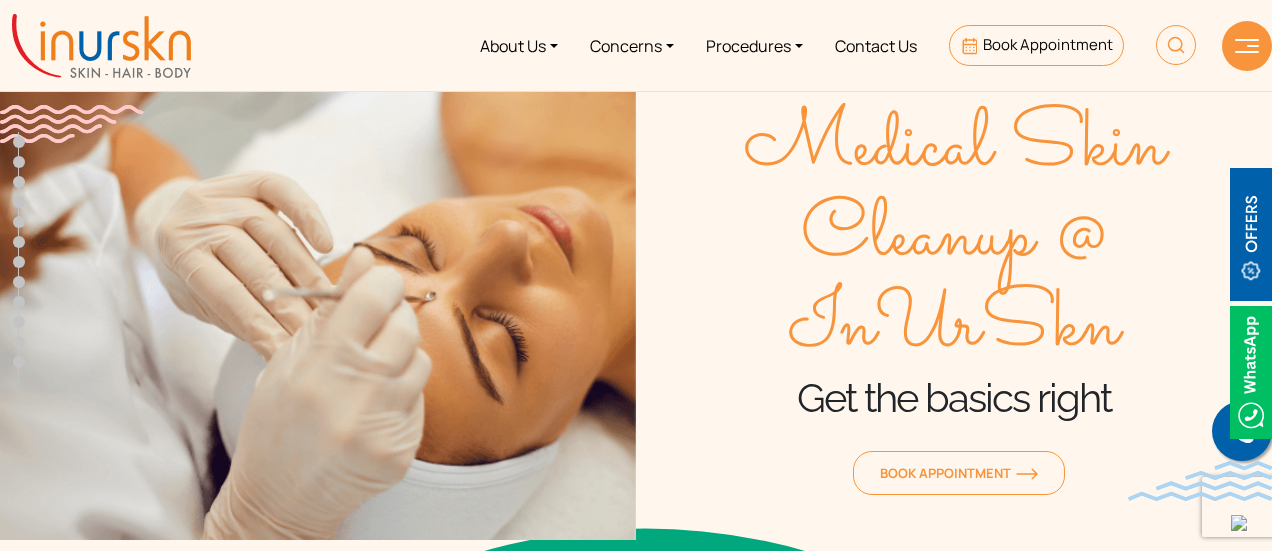 scroll, scrollTop: 0, scrollLeft: 0, axis: both 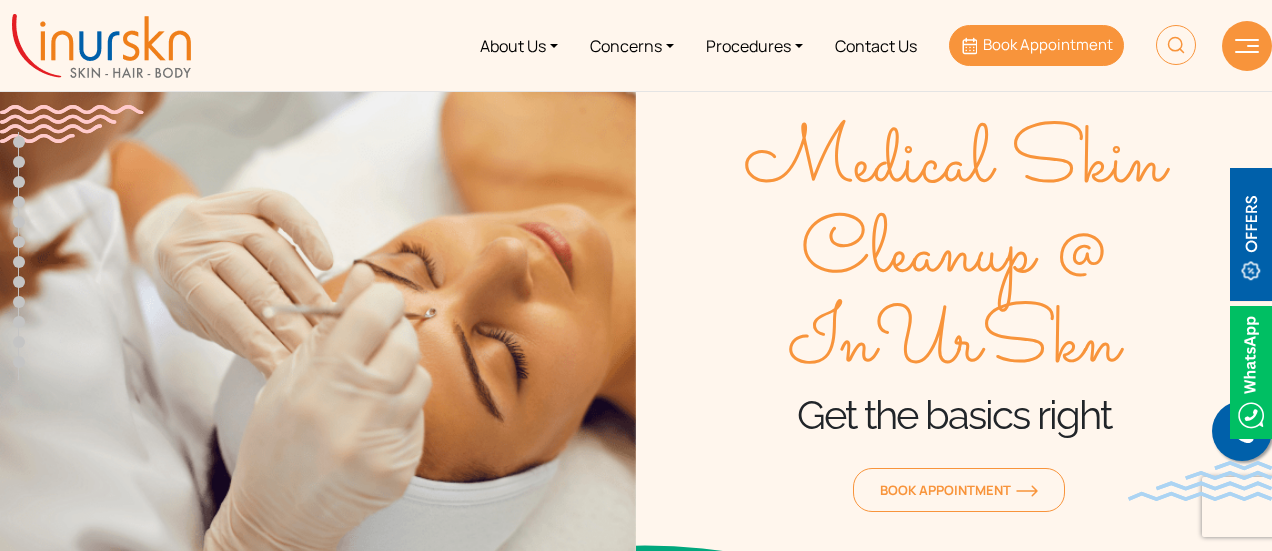 click on "Book Appointment" at bounding box center [1048, 44] 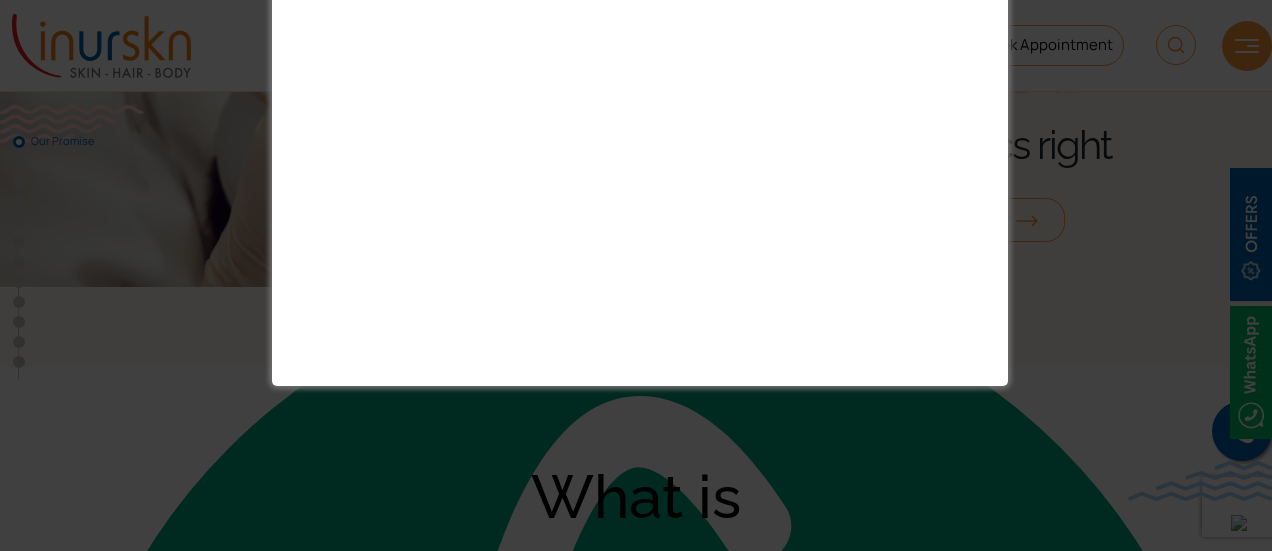 scroll, scrollTop: 332, scrollLeft: 0, axis: vertical 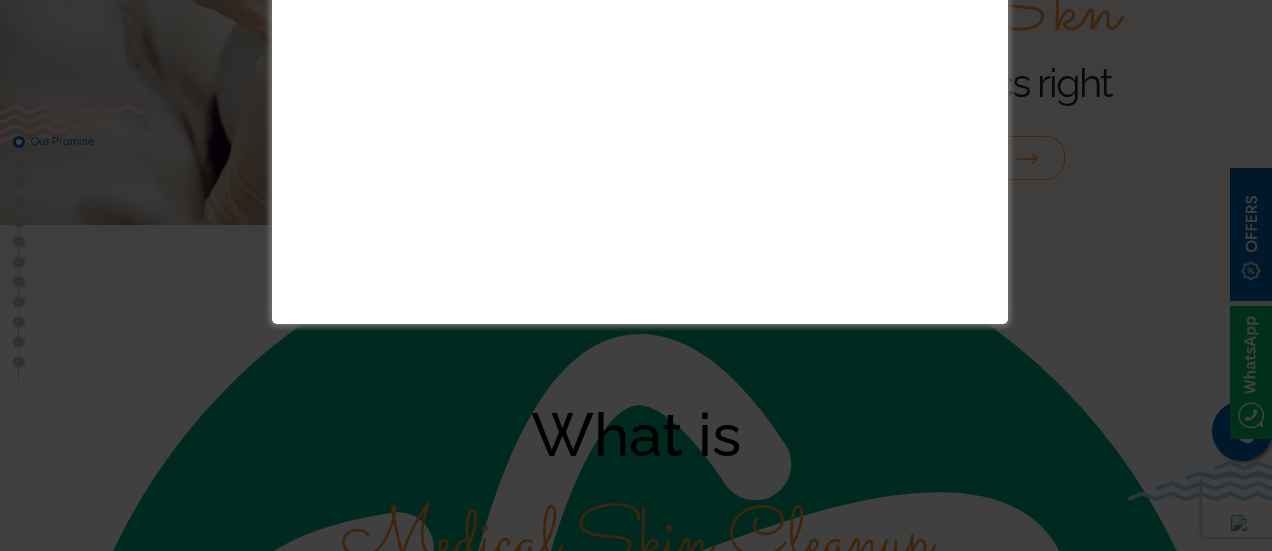 click at bounding box center [636, 275] 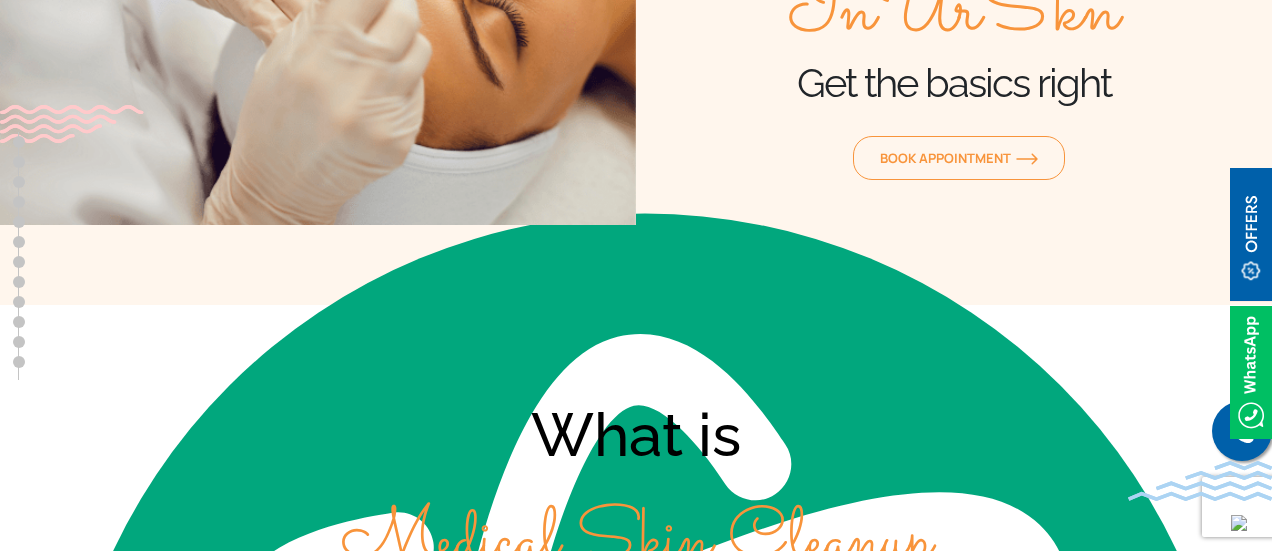 scroll, scrollTop: 0, scrollLeft: 0, axis: both 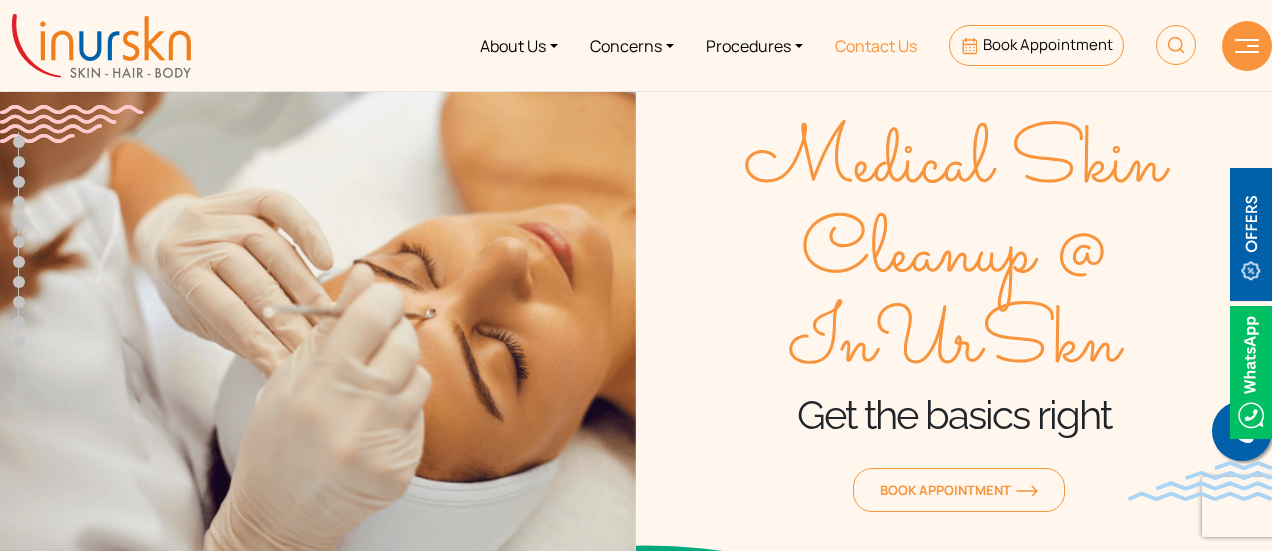 click on "Contact Us" at bounding box center [876, 45] 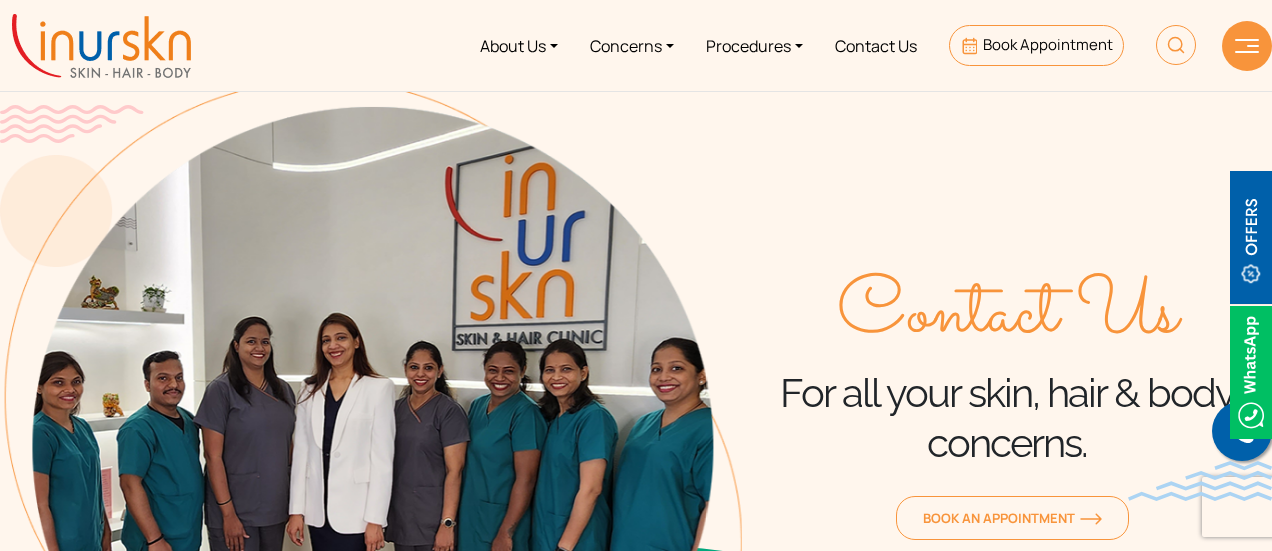 scroll, scrollTop: 0, scrollLeft: 0, axis: both 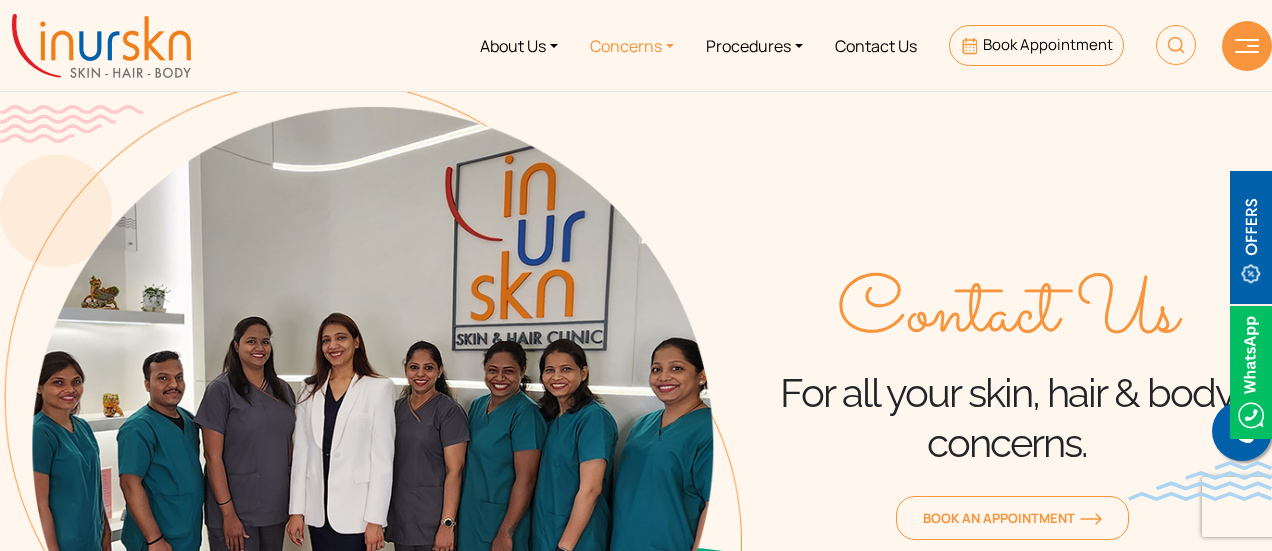 click on "Concerns" at bounding box center [632, 45] 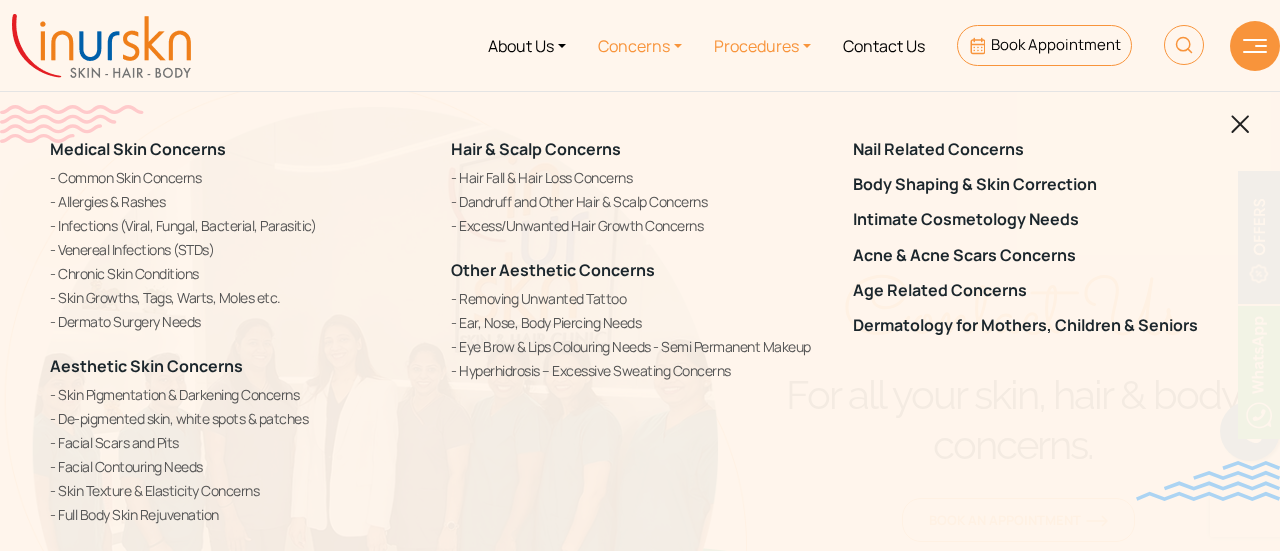click on "Procedures" at bounding box center [762, 45] 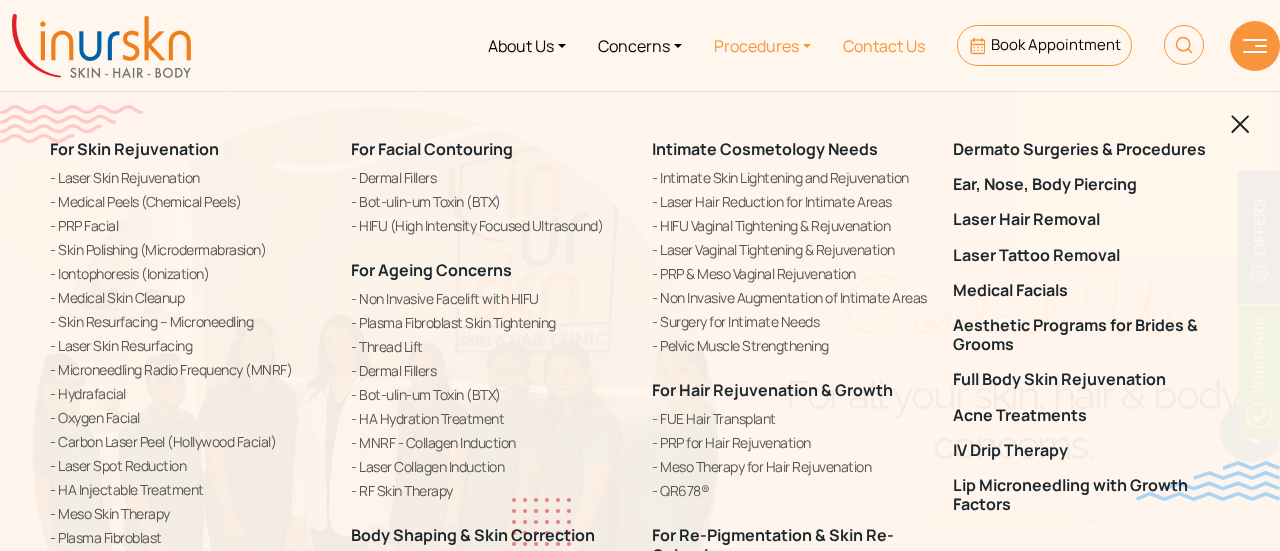 click on "Contact Us" at bounding box center [884, 45] 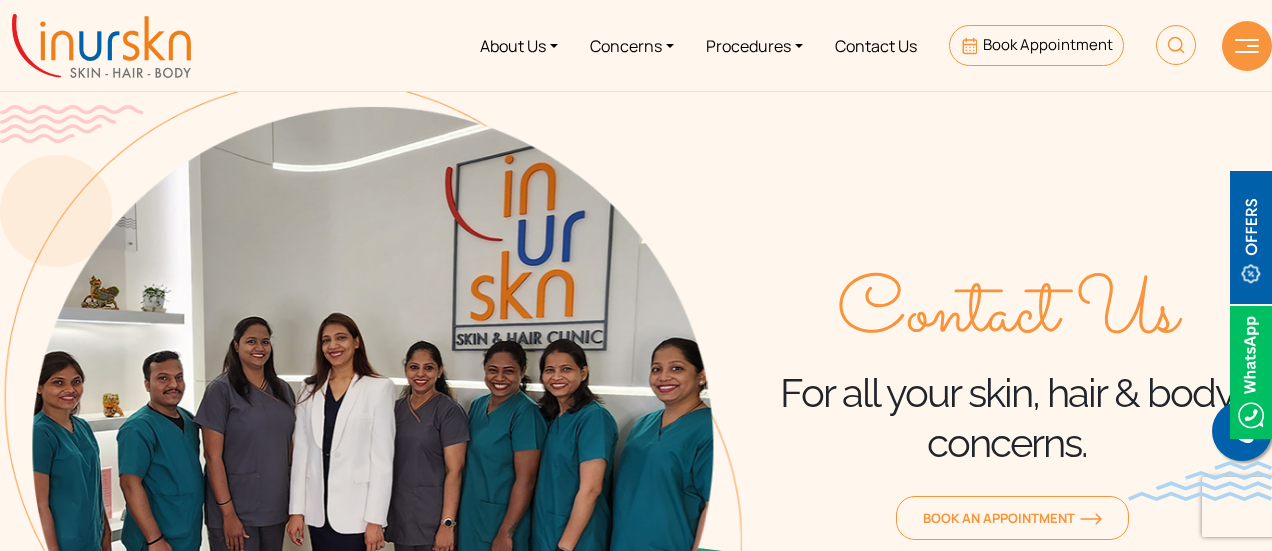 scroll, scrollTop: 436, scrollLeft: 0, axis: vertical 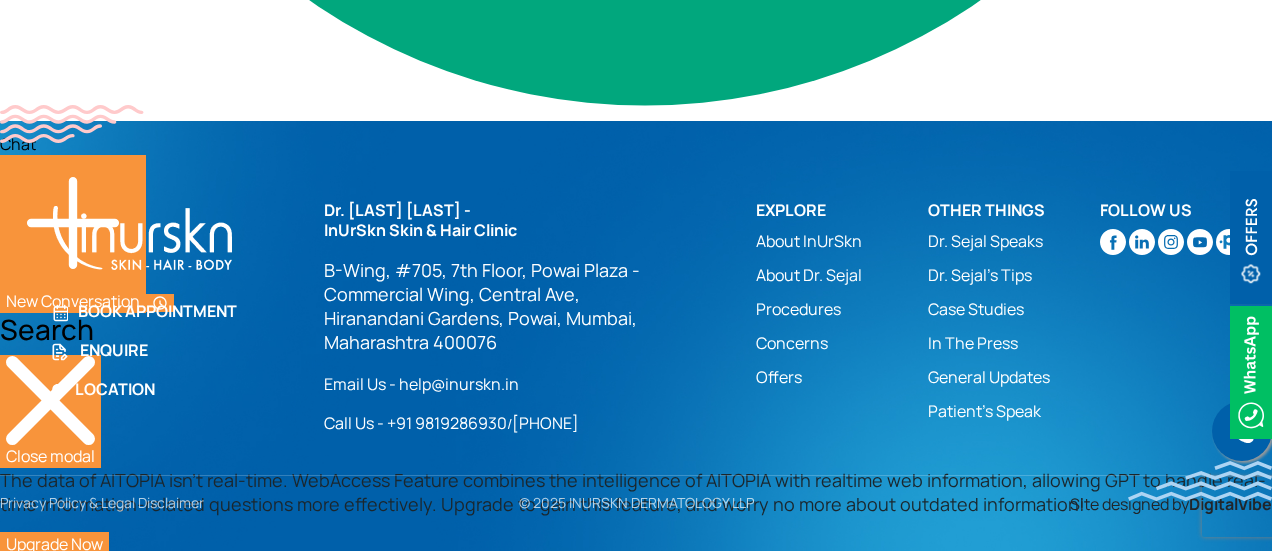 click on "Patient’s Speak" at bounding box center [1014, 411] 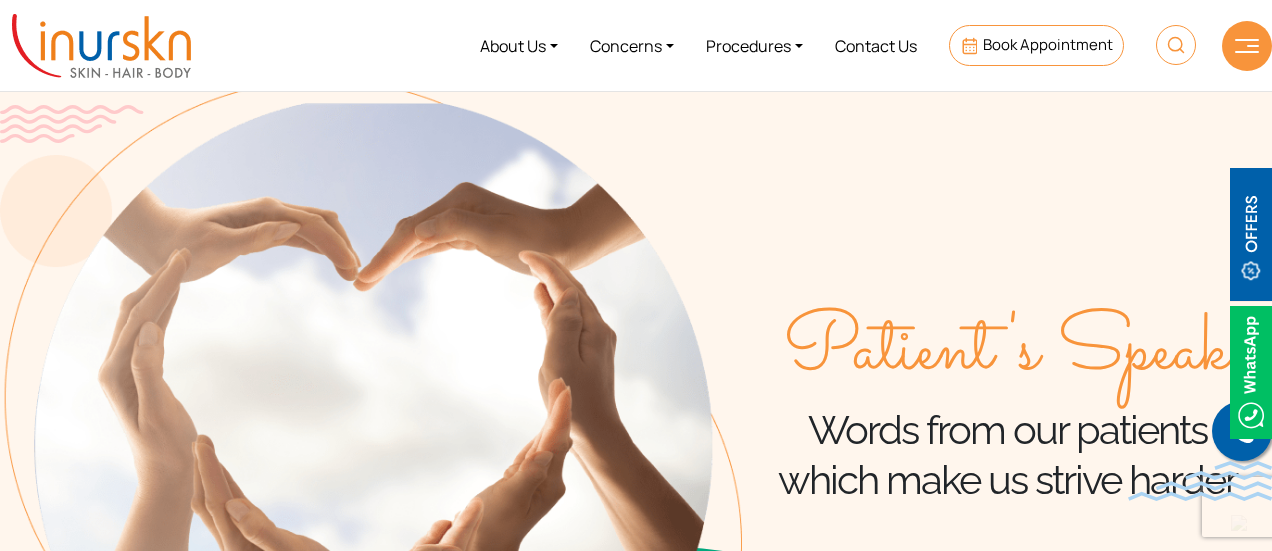 scroll, scrollTop: 566, scrollLeft: 0, axis: vertical 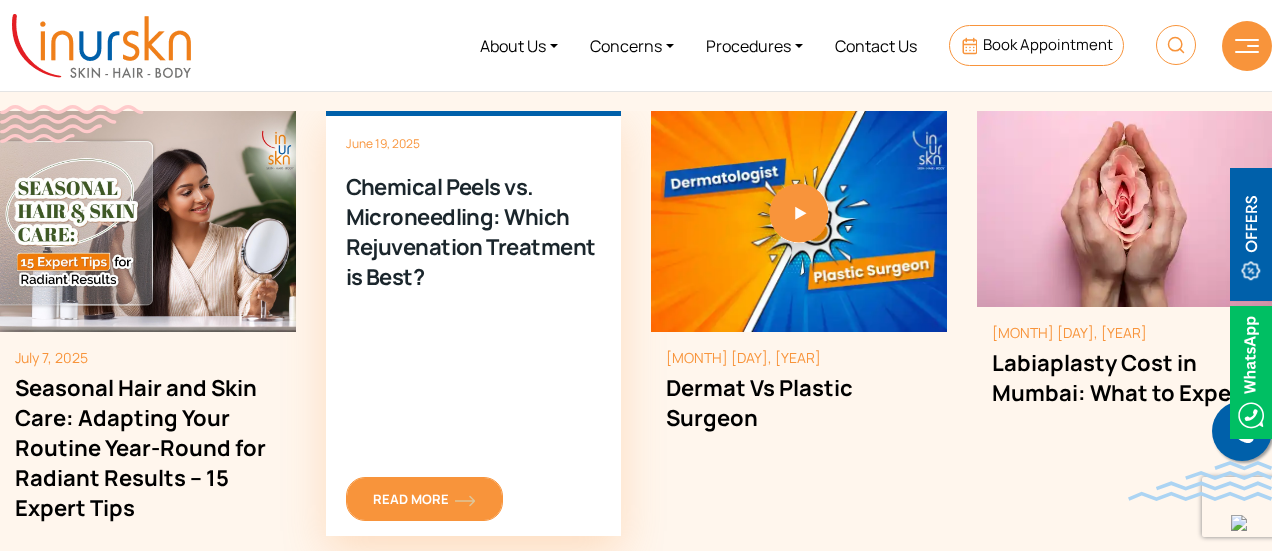 click on "Read More" at bounding box center (424, 499) 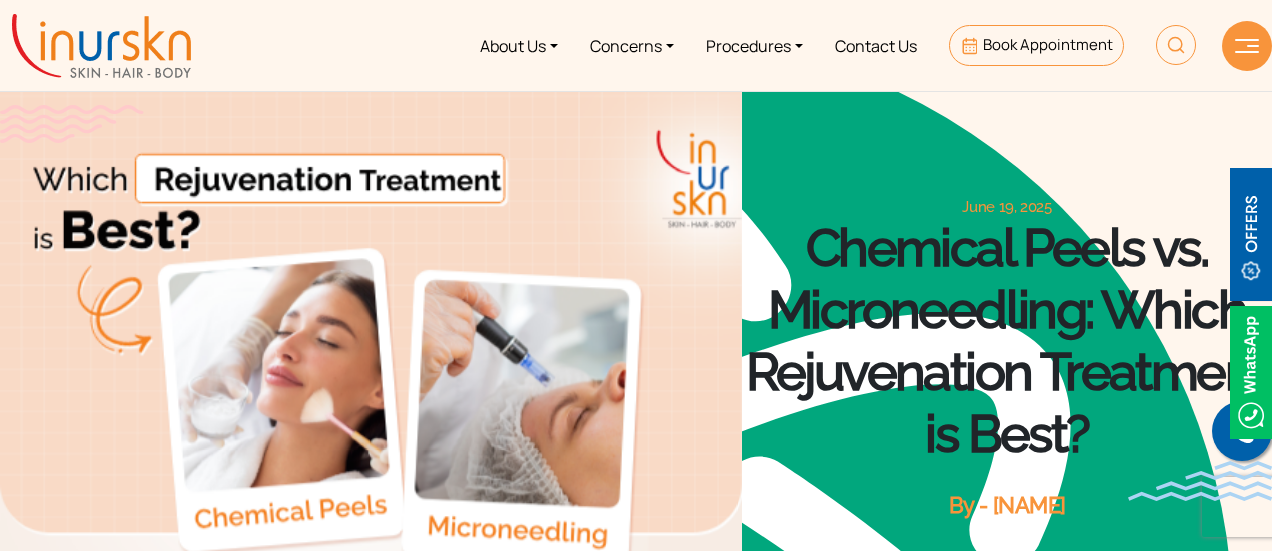 scroll, scrollTop: 0, scrollLeft: 0, axis: both 